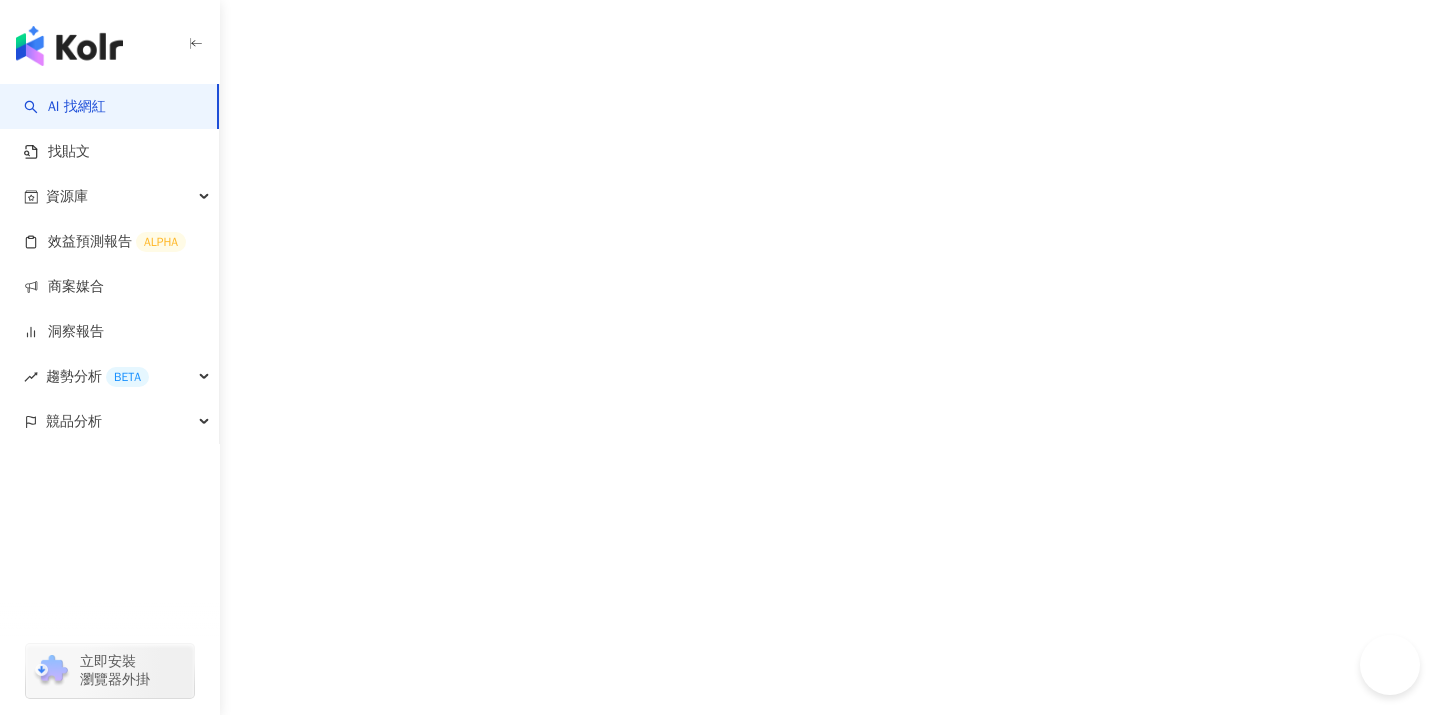 scroll, scrollTop: 0, scrollLeft: 0, axis: both 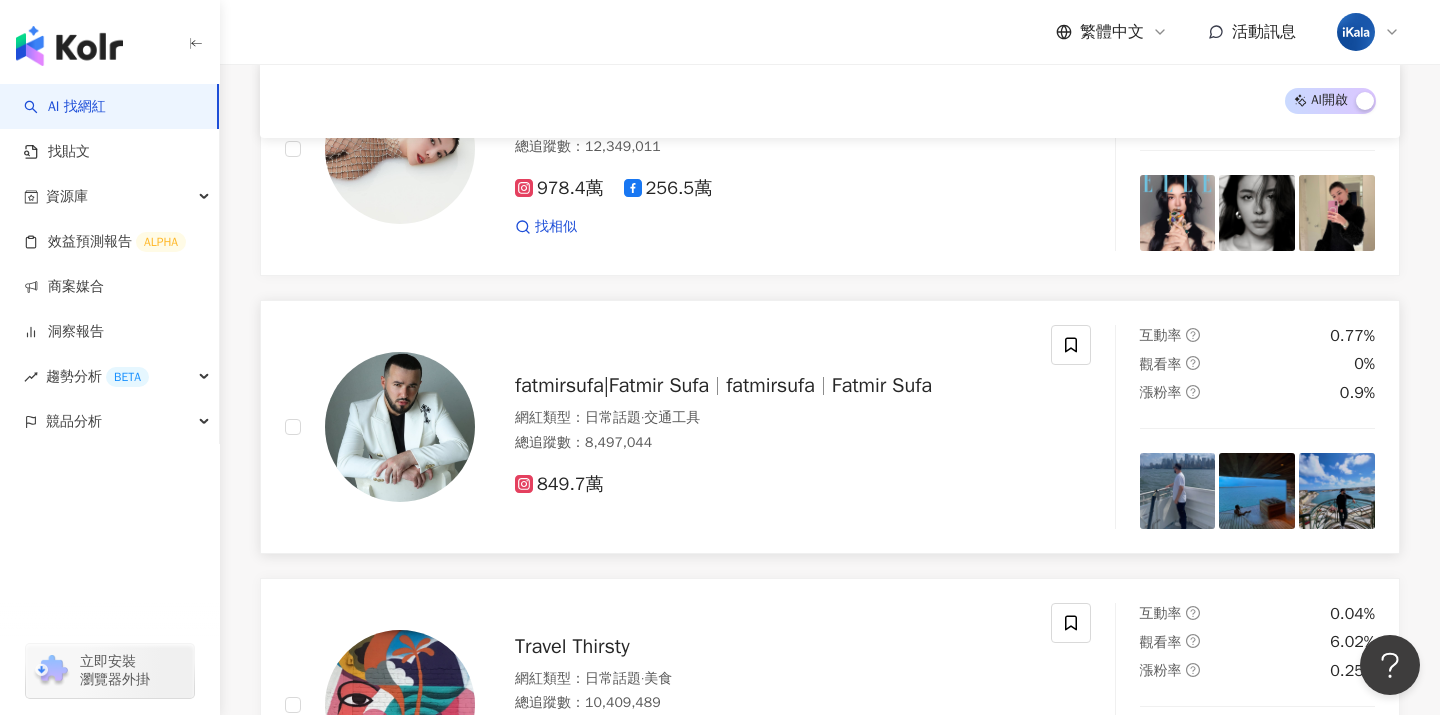 click on "Fatmir Sufa" at bounding box center [882, 385] 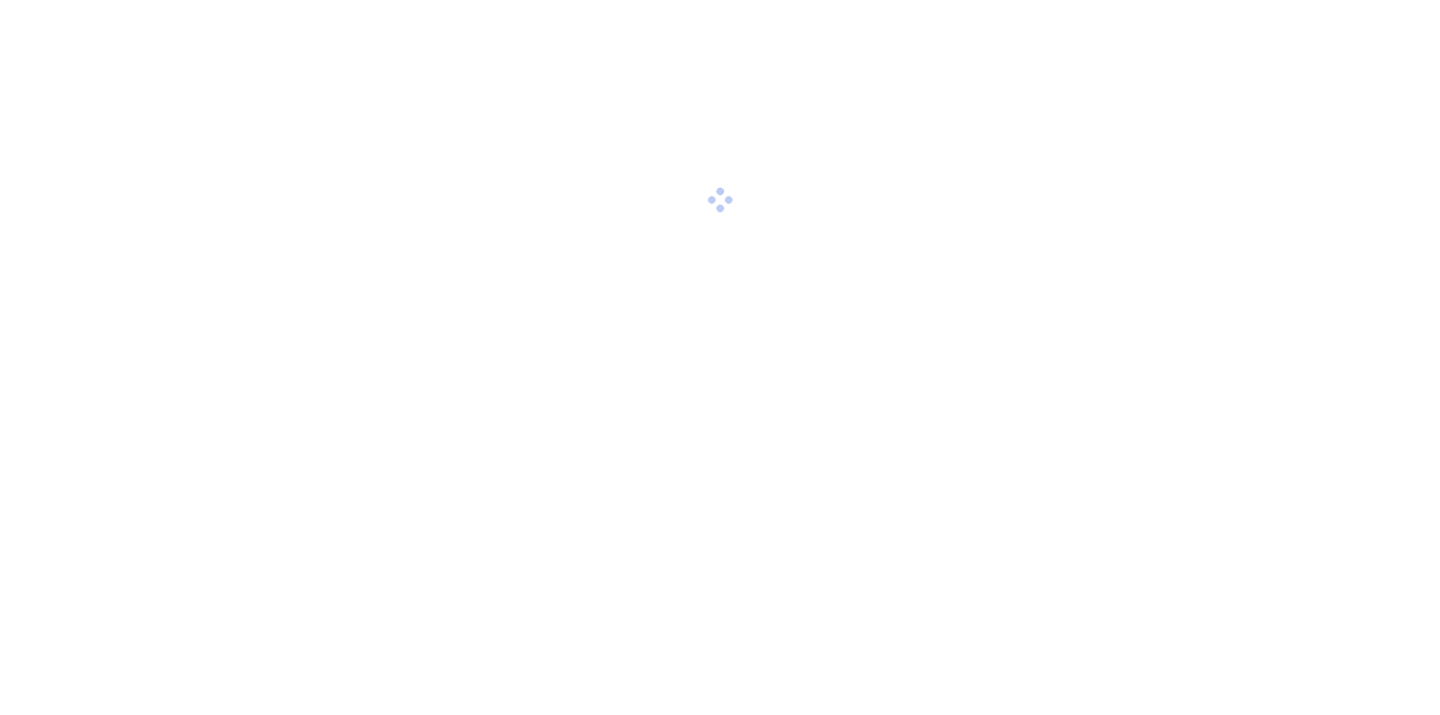 scroll, scrollTop: 0, scrollLeft: 0, axis: both 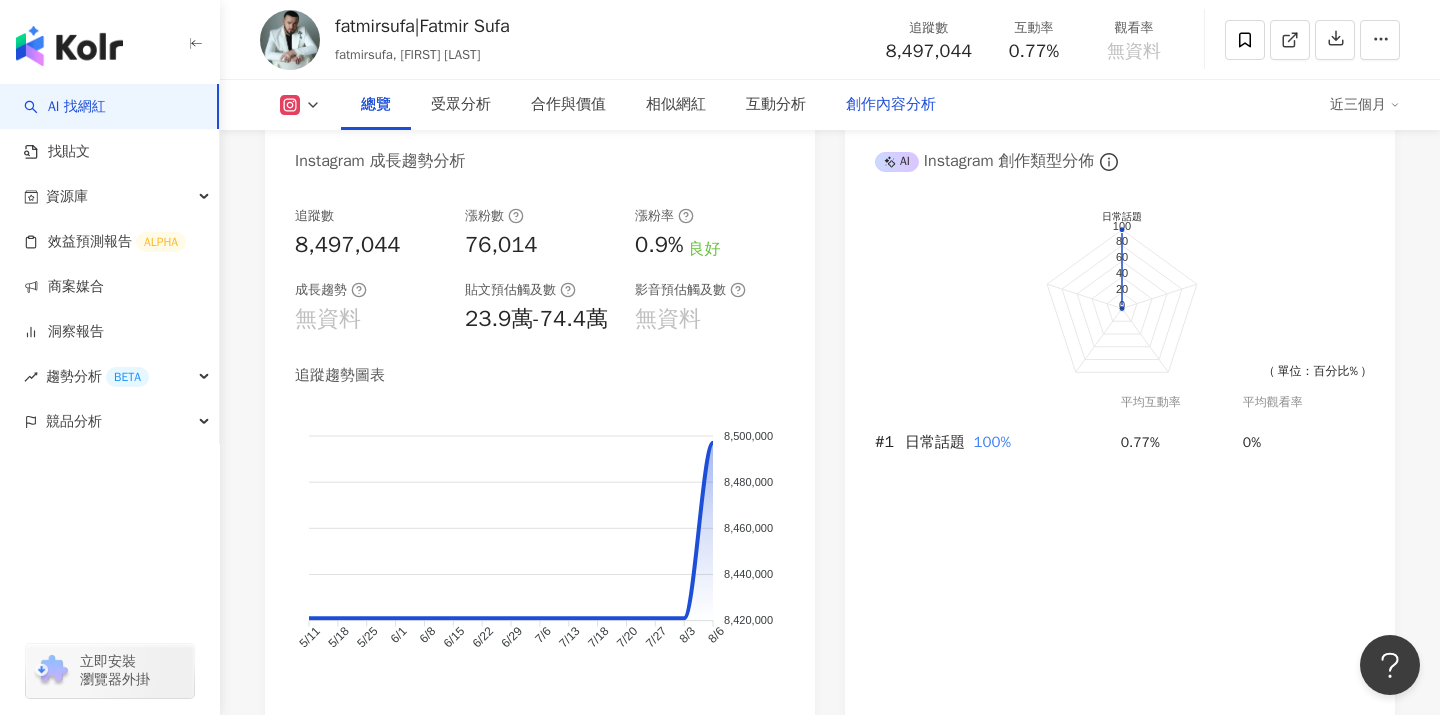 click on "創作內容分析" at bounding box center [891, 105] 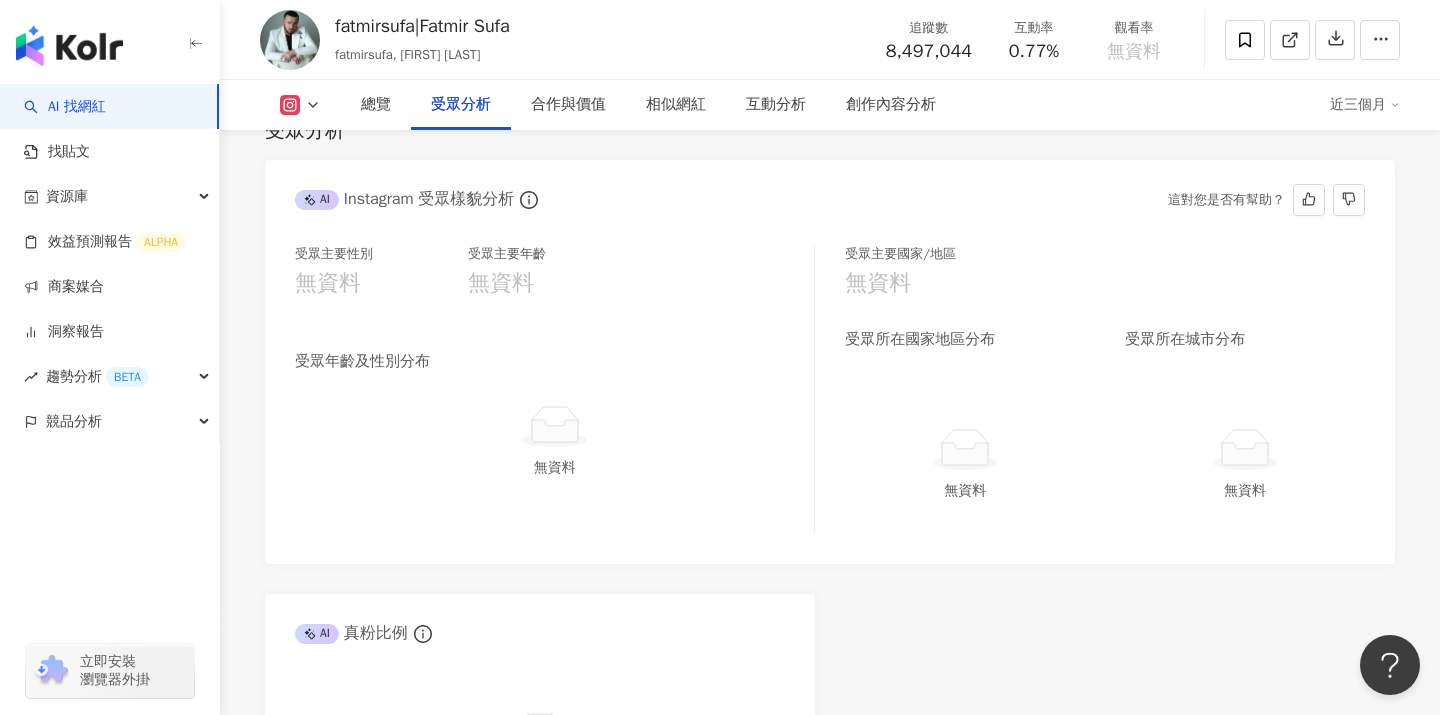 scroll, scrollTop: 1735, scrollLeft: 0, axis: vertical 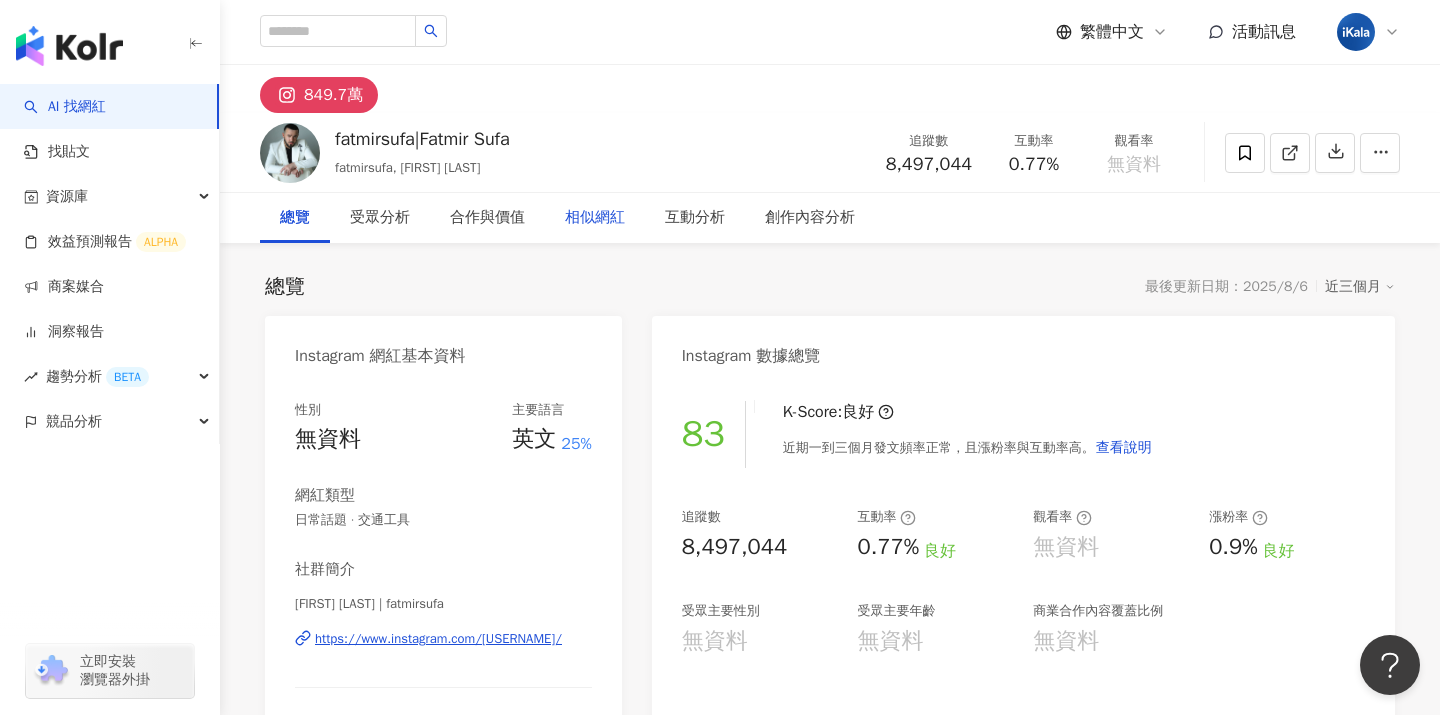 click on "相似網紅" at bounding box center [595, 218] 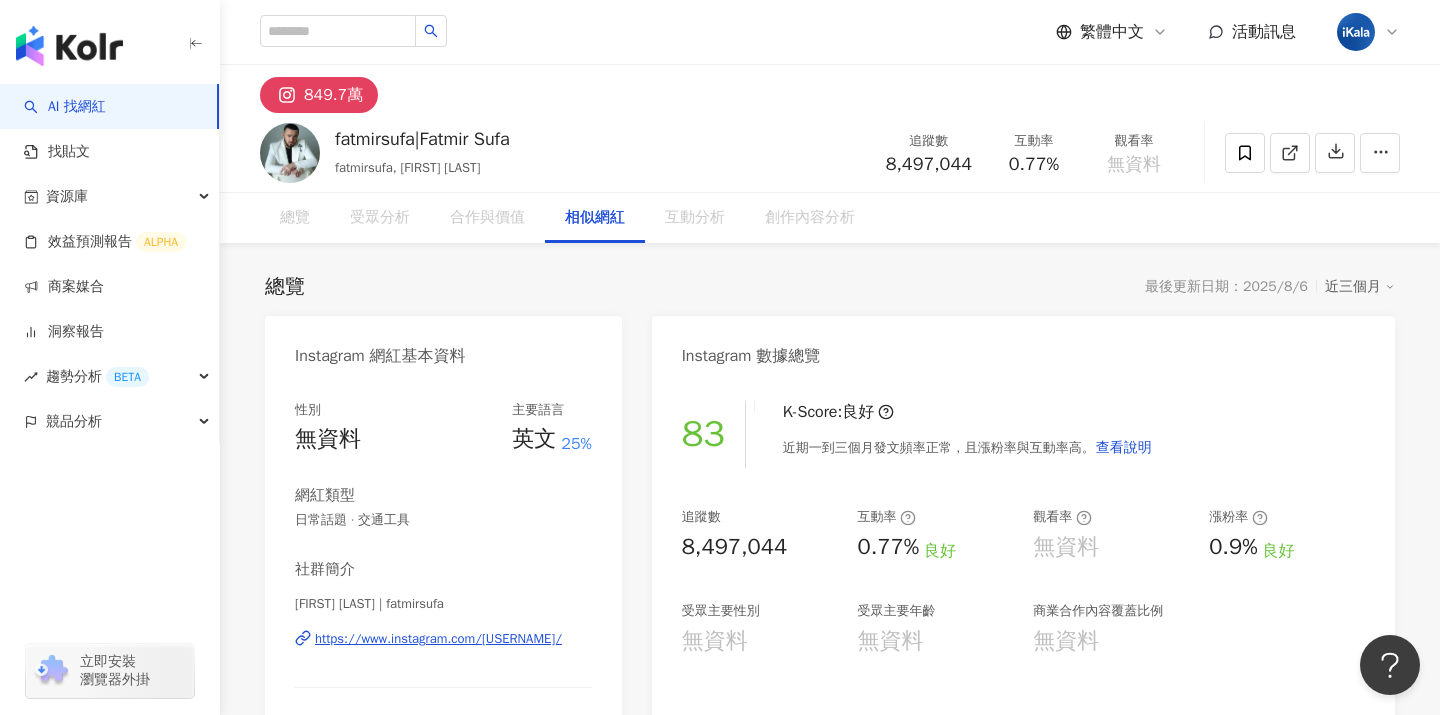 scroll, scrollTop: 3014, scrollLeft: 0, axis: vertical 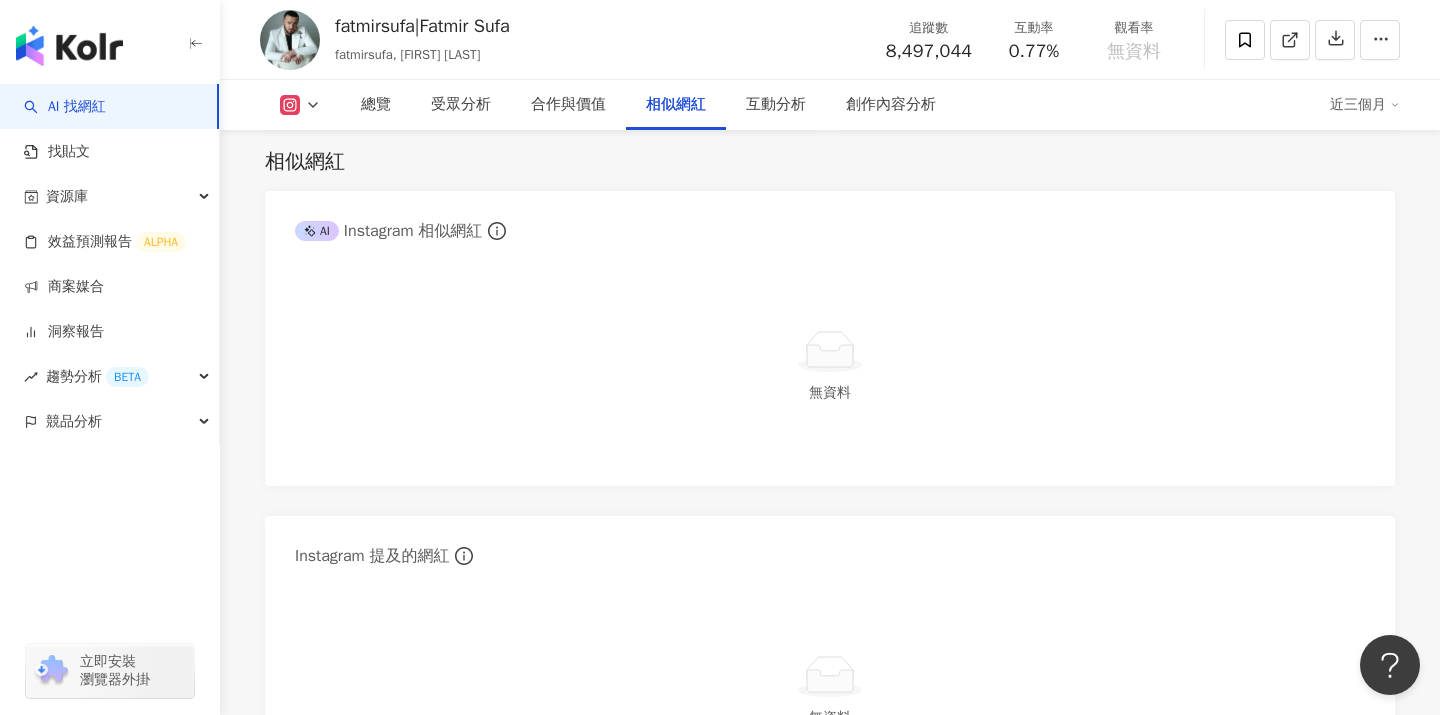 click on "AI 找網紅" at bounding box center [65, 107] 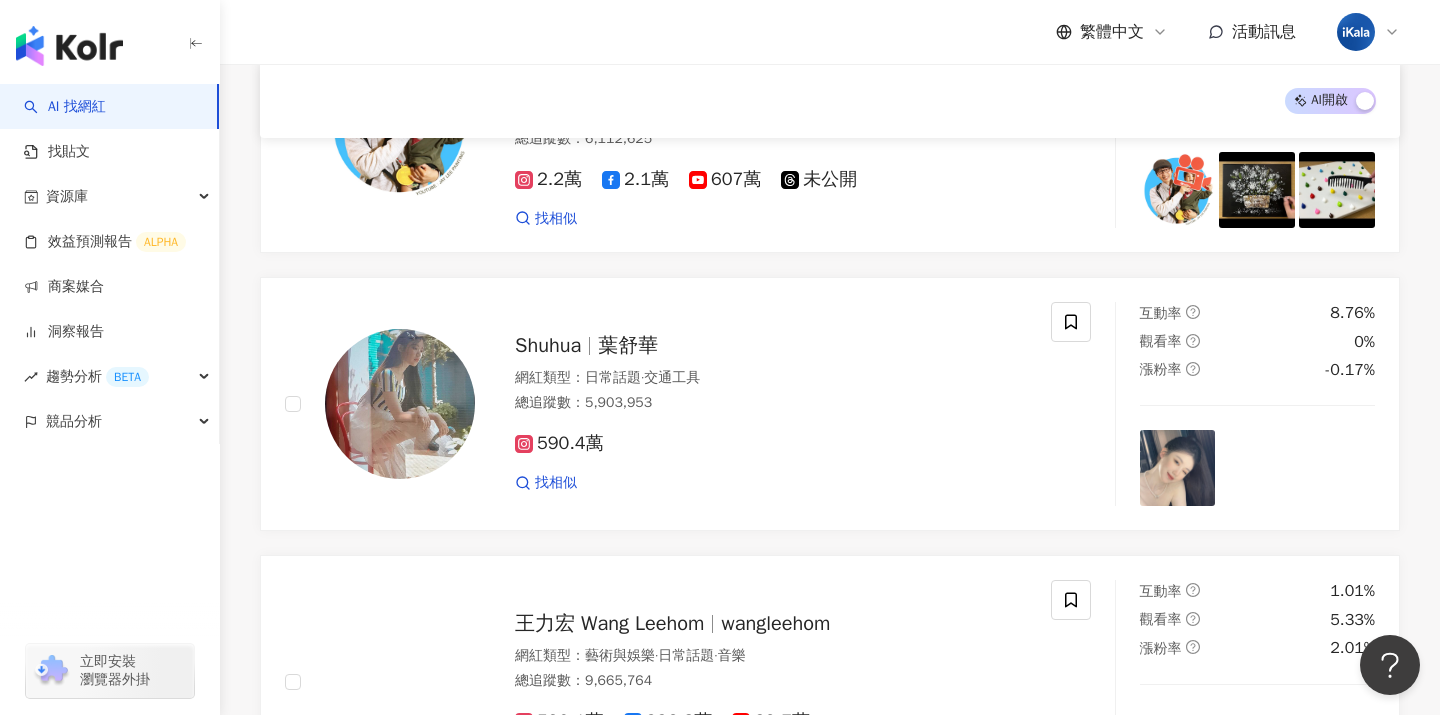 scroll, scrollTop: 2919, scrollLeft: 0, axis: vertical 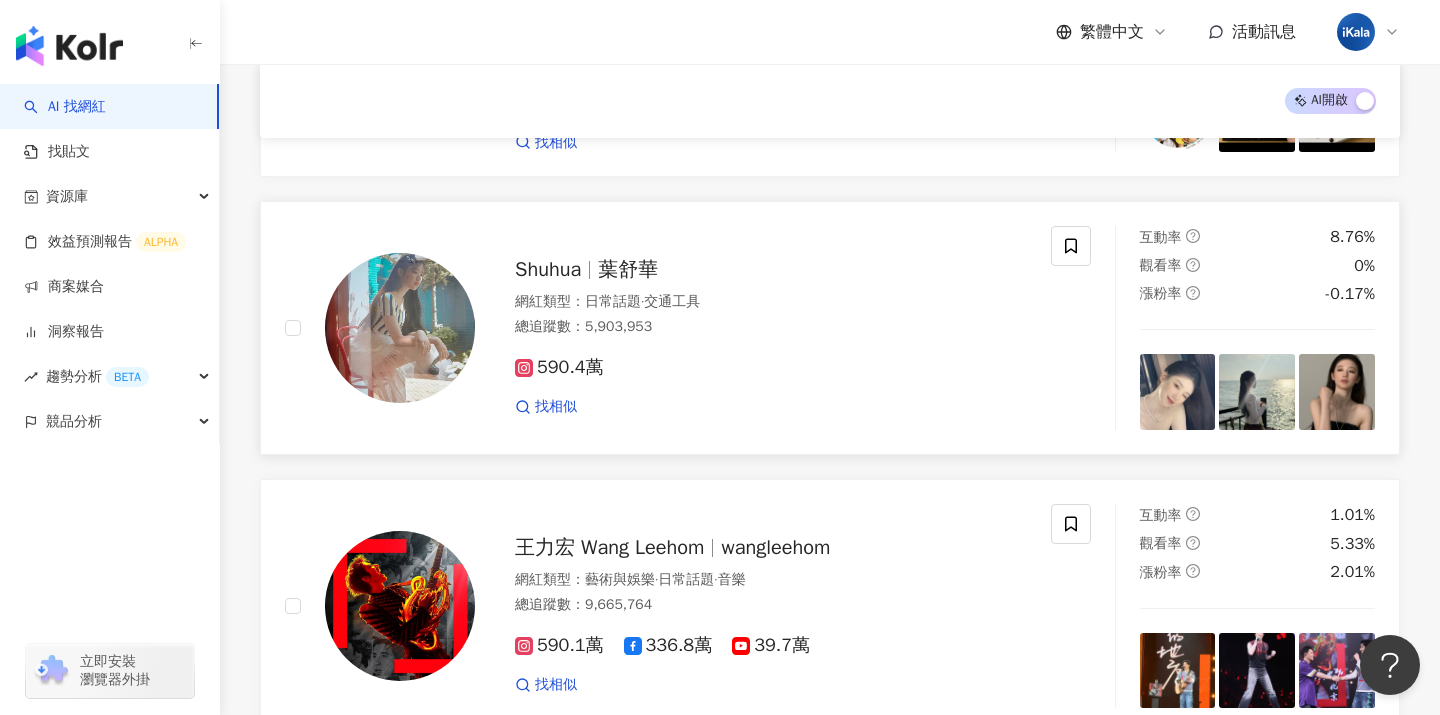 click on "Shuhua 葉舒華" at bounding box center (771, 270) 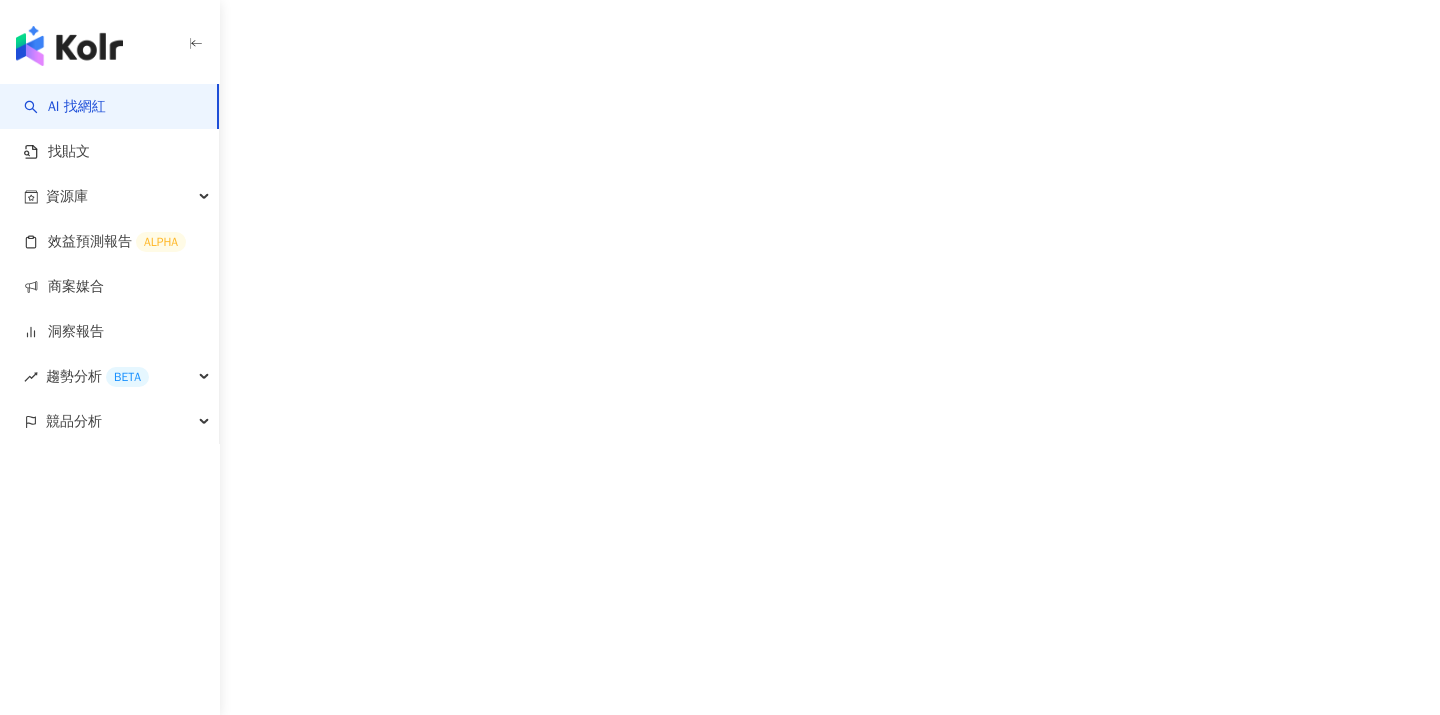 scroll, scrollTop: 0, scrollLeft: 0, axis: both 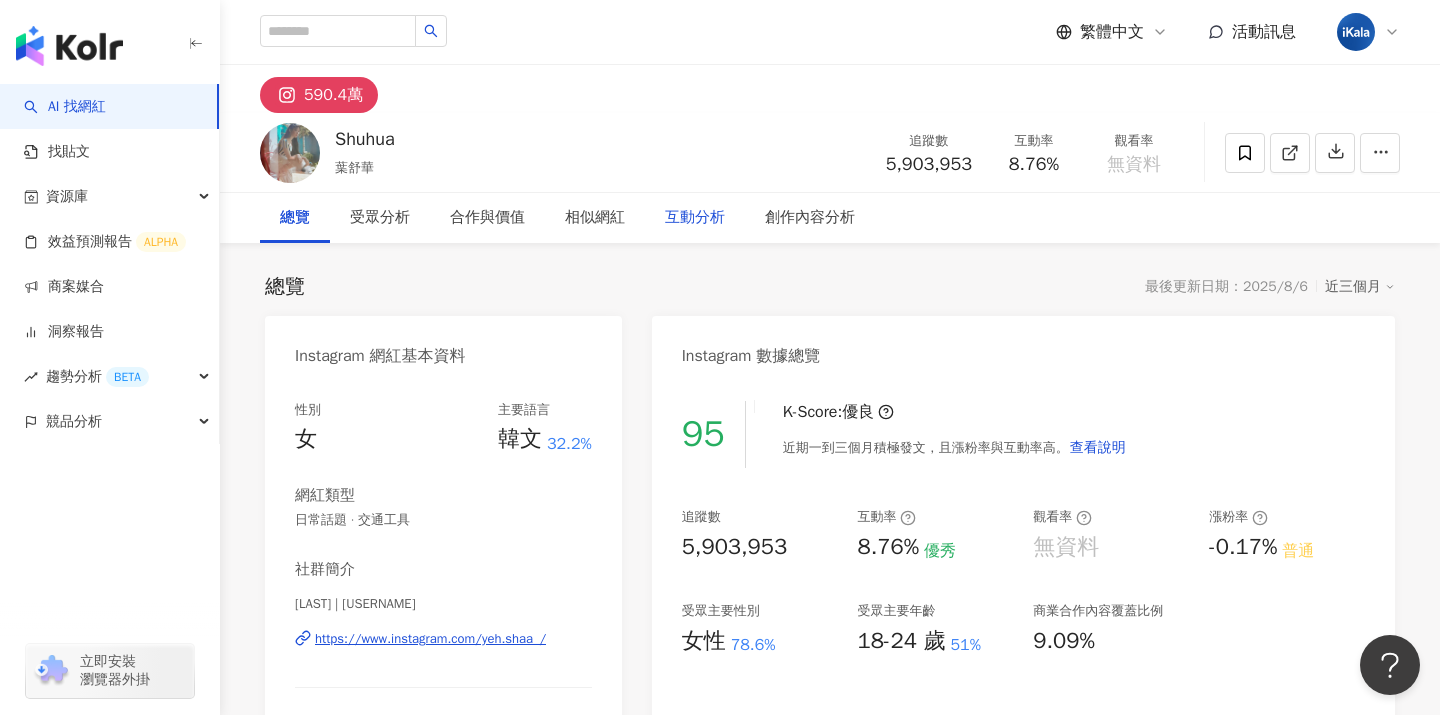 click on "互動分析" at bounding box center (695, 218) 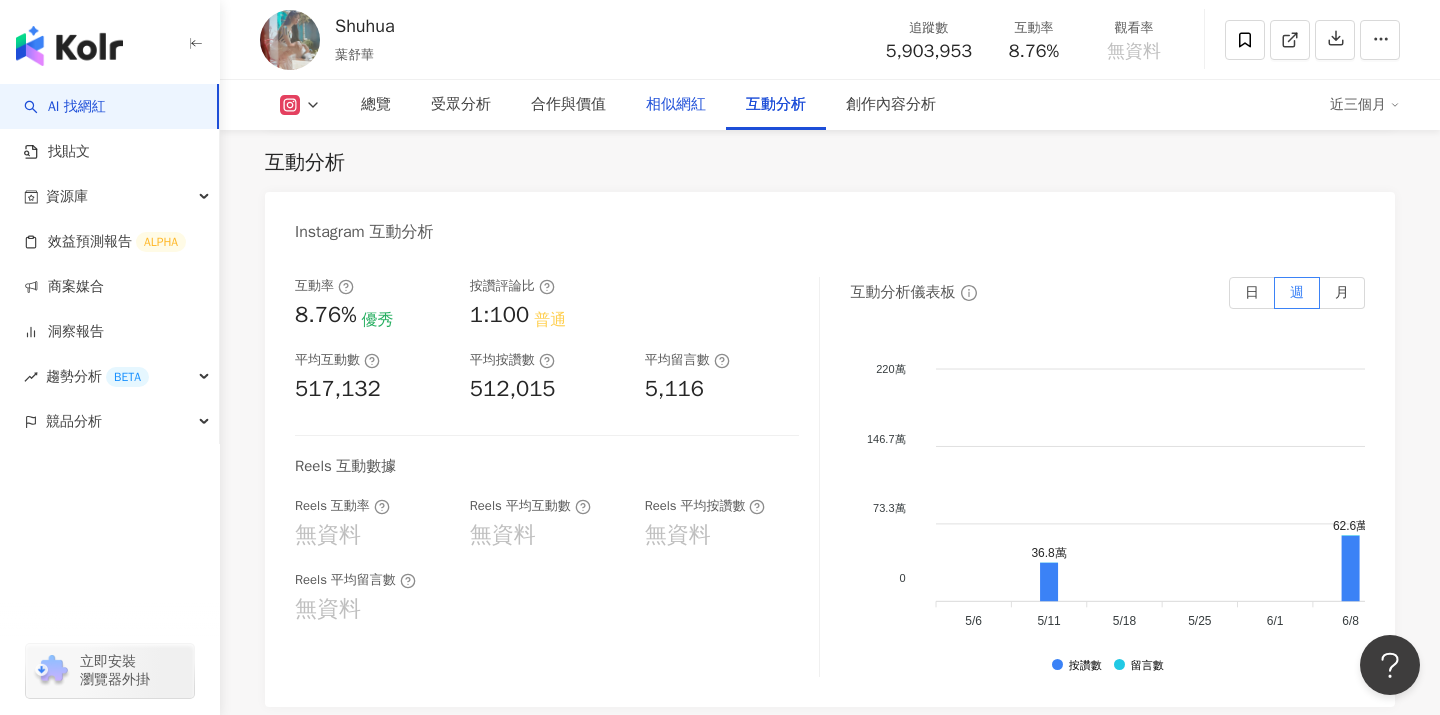 click on "相似網紅" at bounding box center (676, 105) 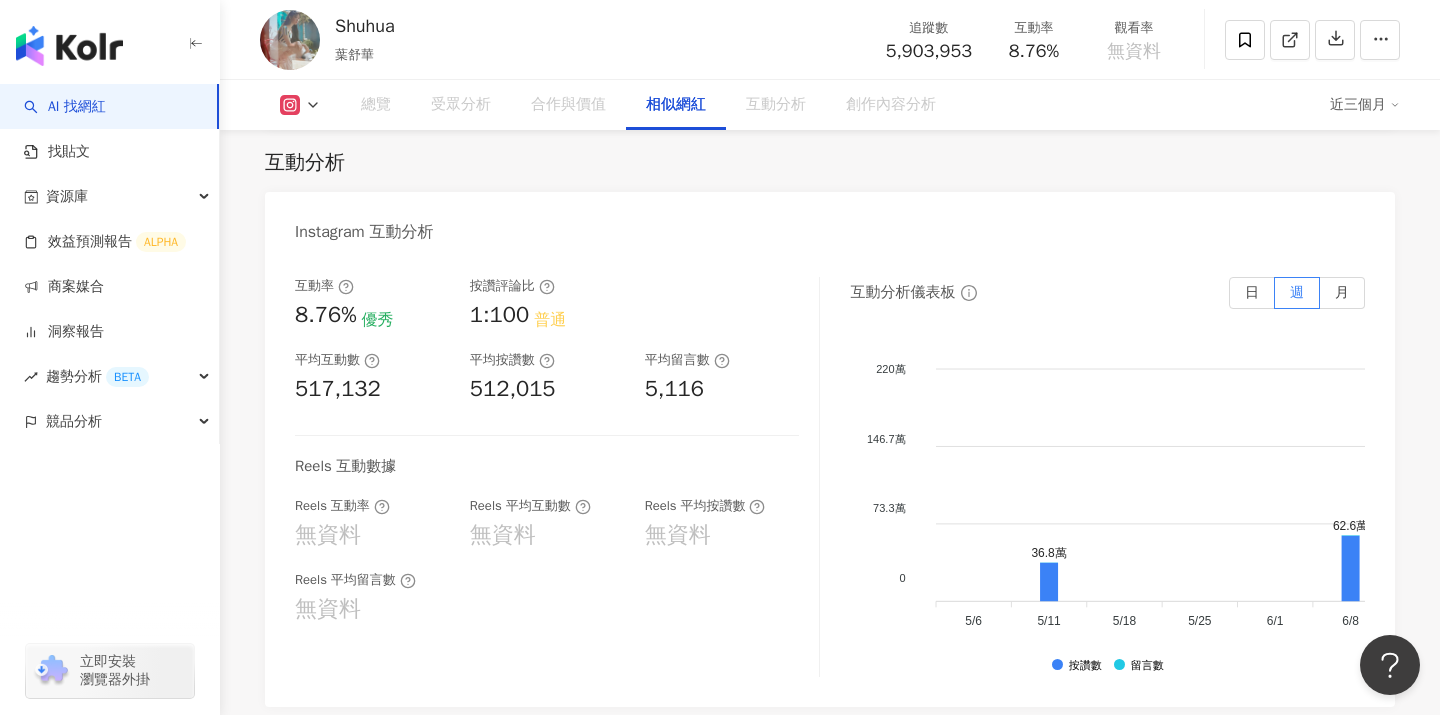scroll, scrollTop: 3226, scrollLeft: 0, axis: vertical 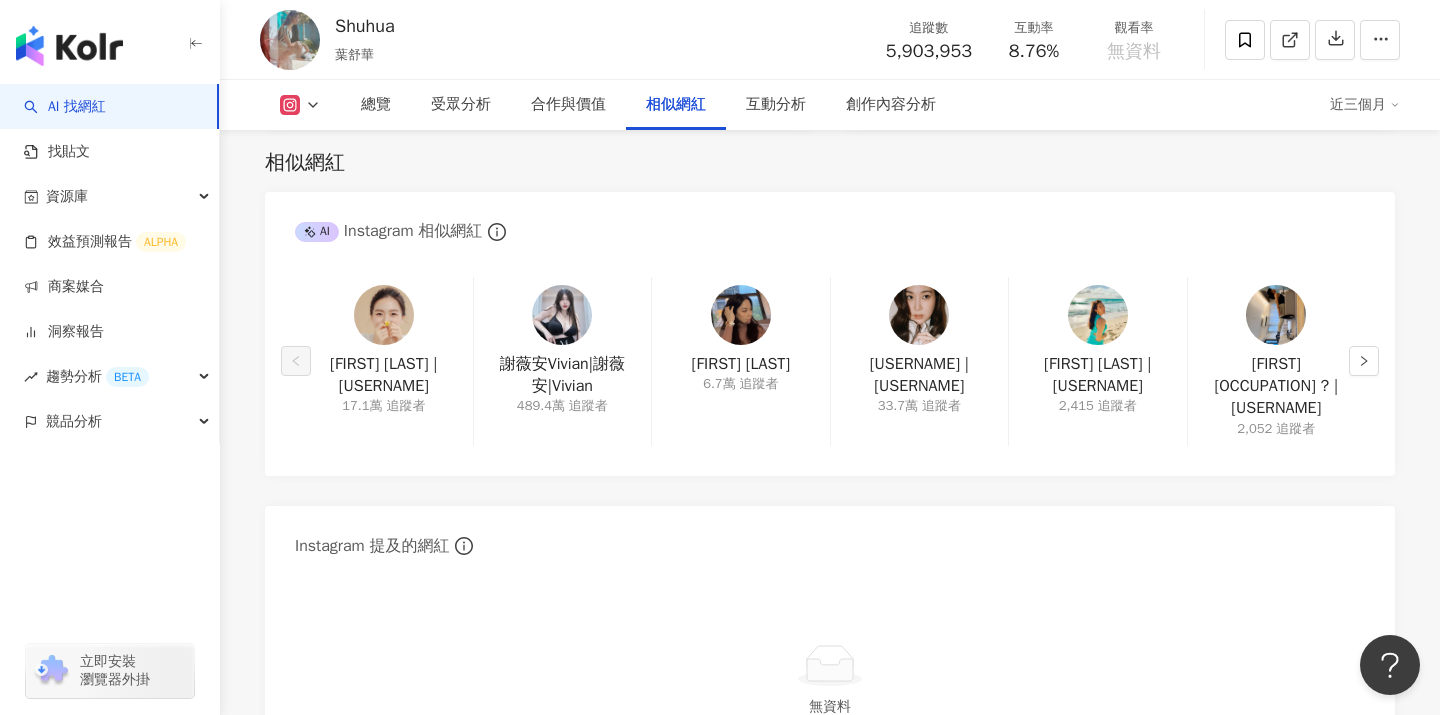 click 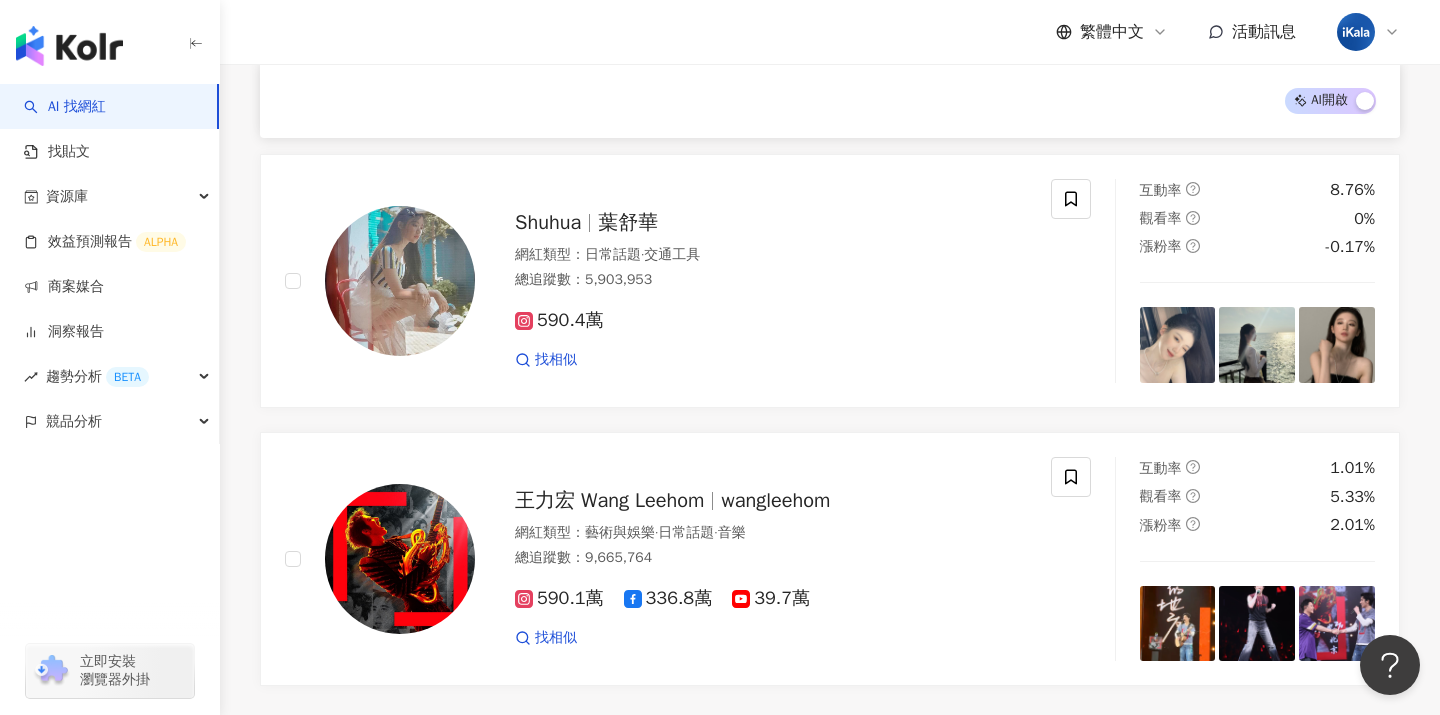 scroll, scrollTop: 3072, scrollLeft: 0, axis: vertical 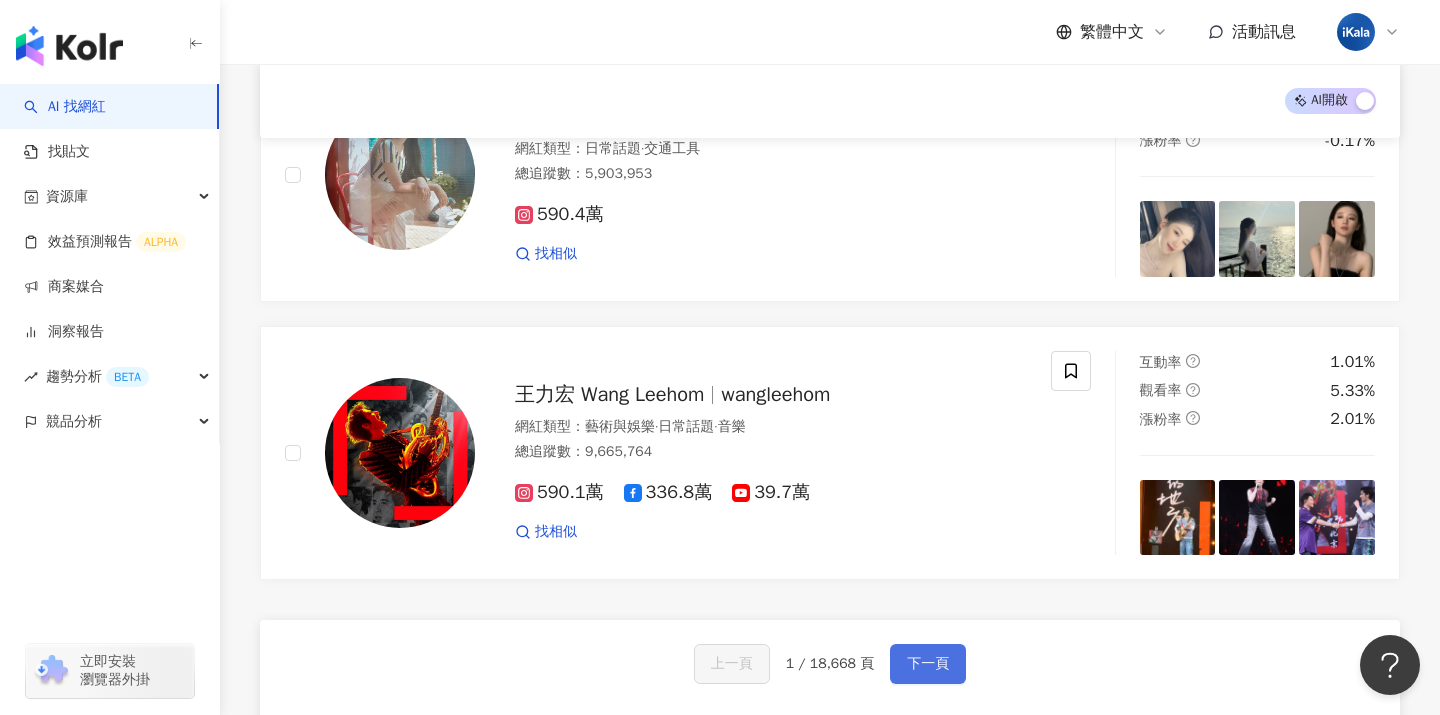 click on "下一頁" at bounding box center (928, 664) 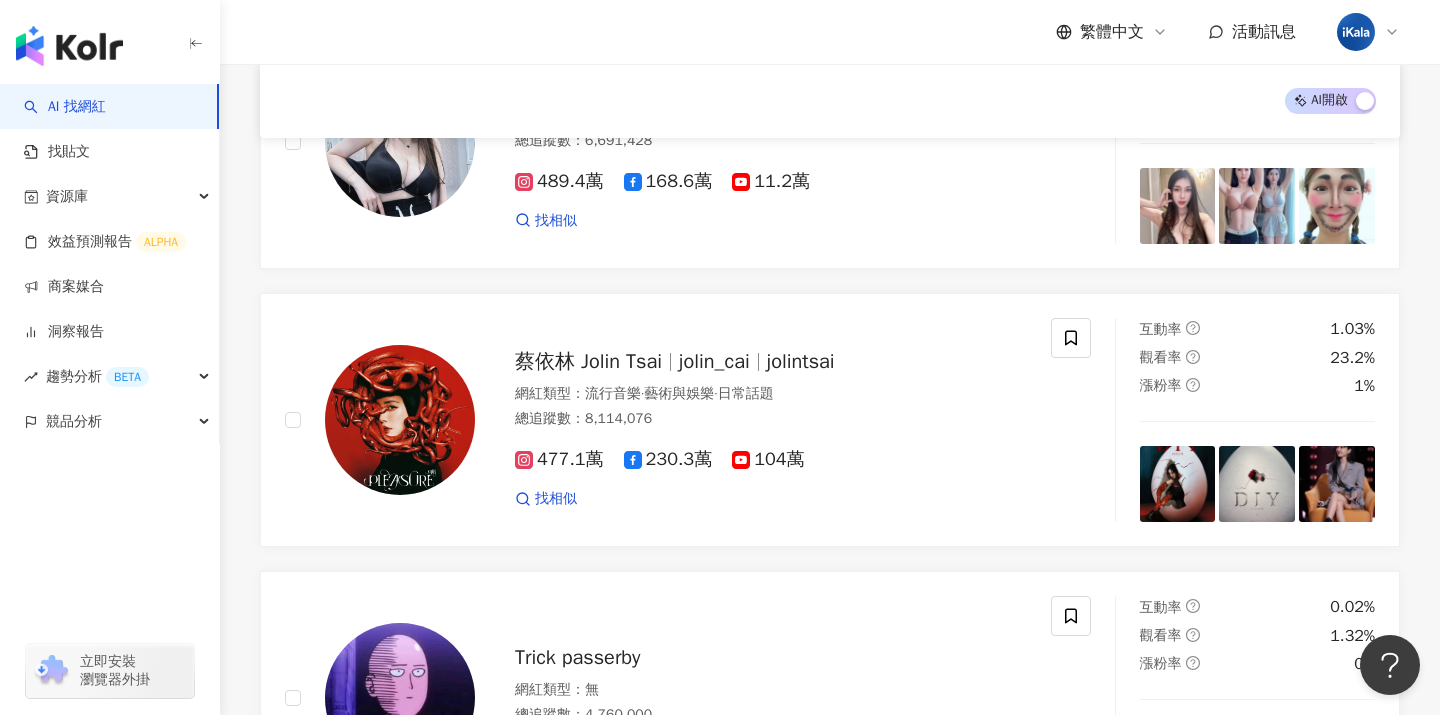scroll, scrollTop: 1449, scrollLeft: 0, axis: vertical 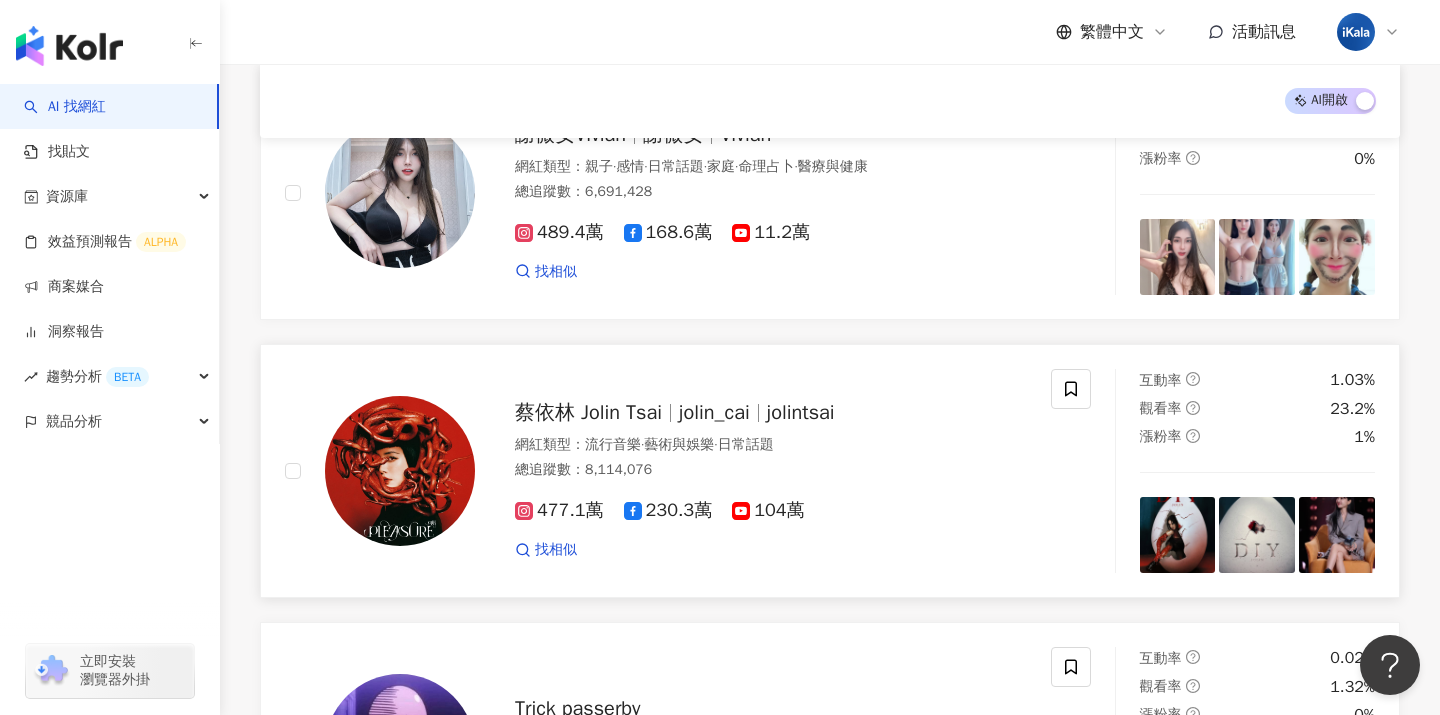 click on "網紅類型 ： 流行音樂  ·  藝術與娛樂  ·  日常話題" at bounding box center [771, 445] 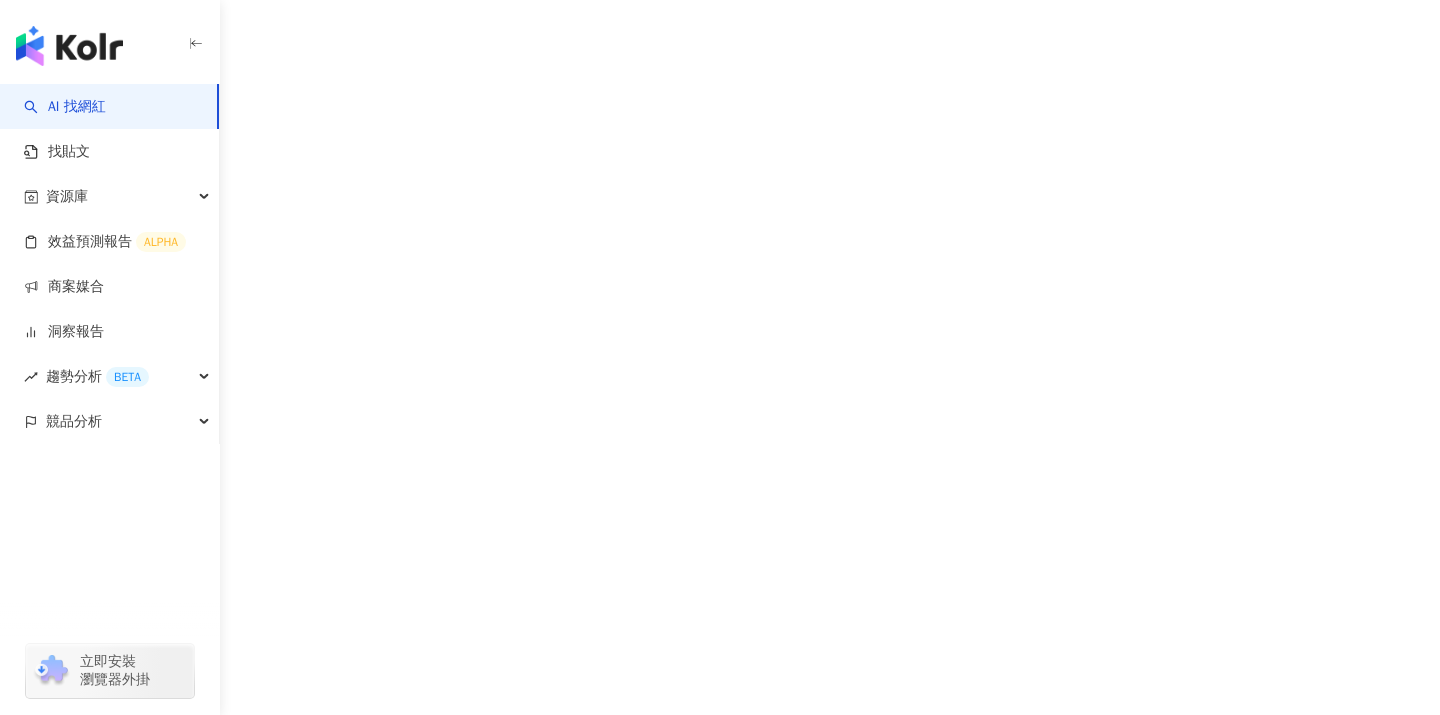 scroll, scrollTop: 0, scrollLeft: 0, axis: both 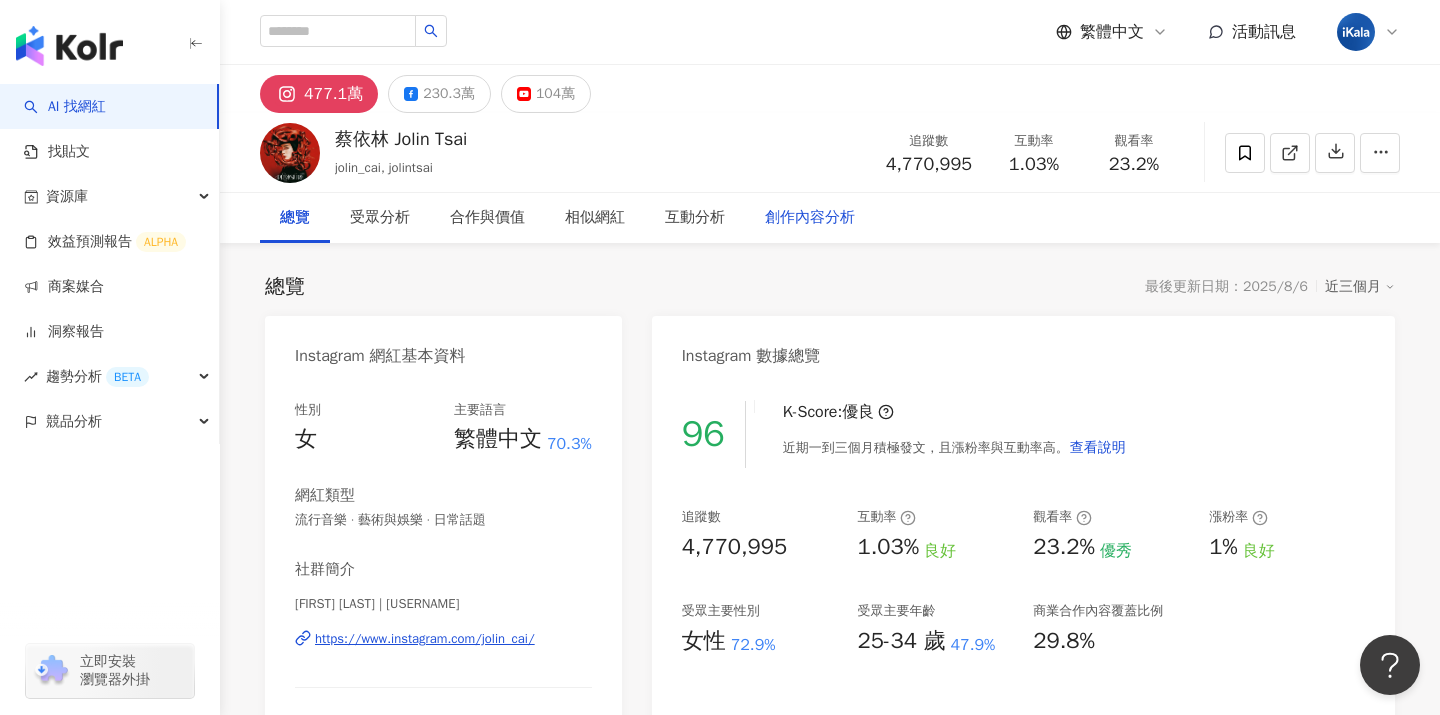 click on "創作內容分析" at bounding box center [810, 218] 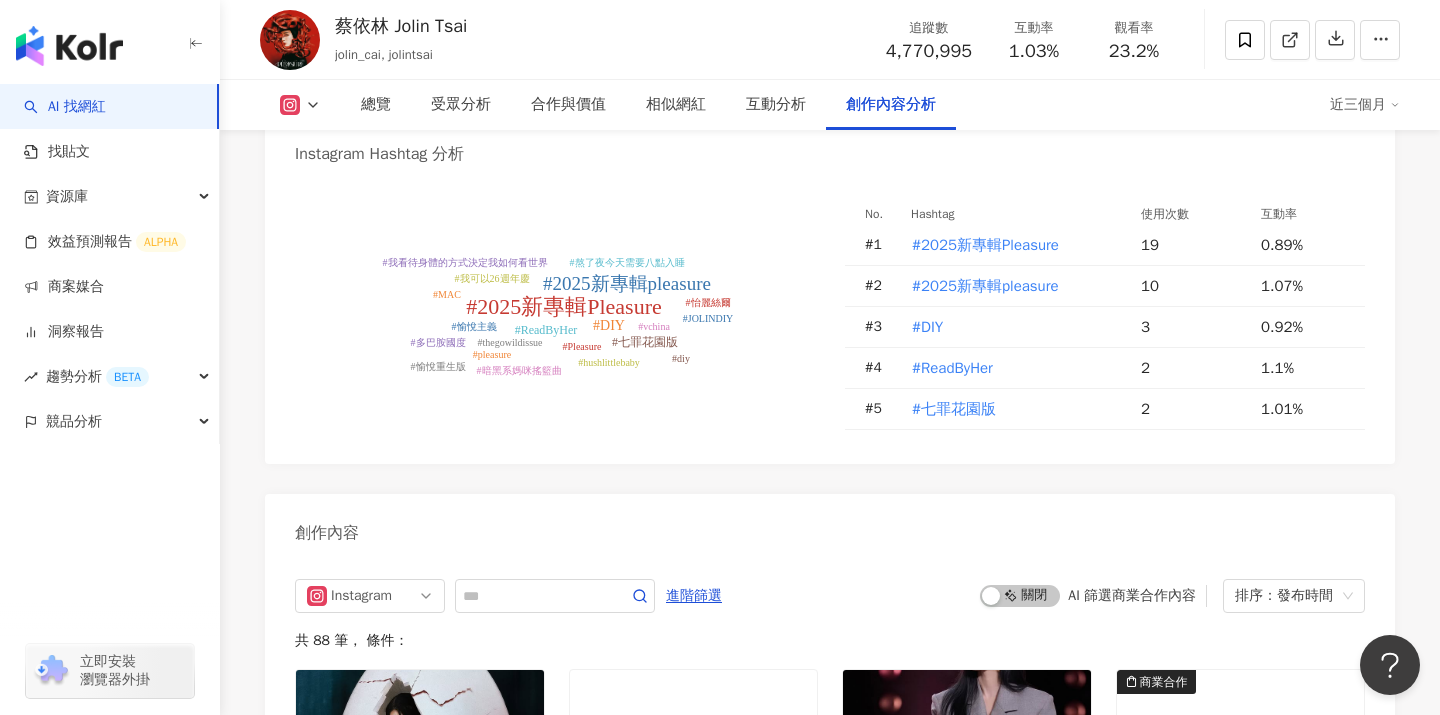 scroll, scrollTop: 6122, scrollLeft: 0, axis: vertical 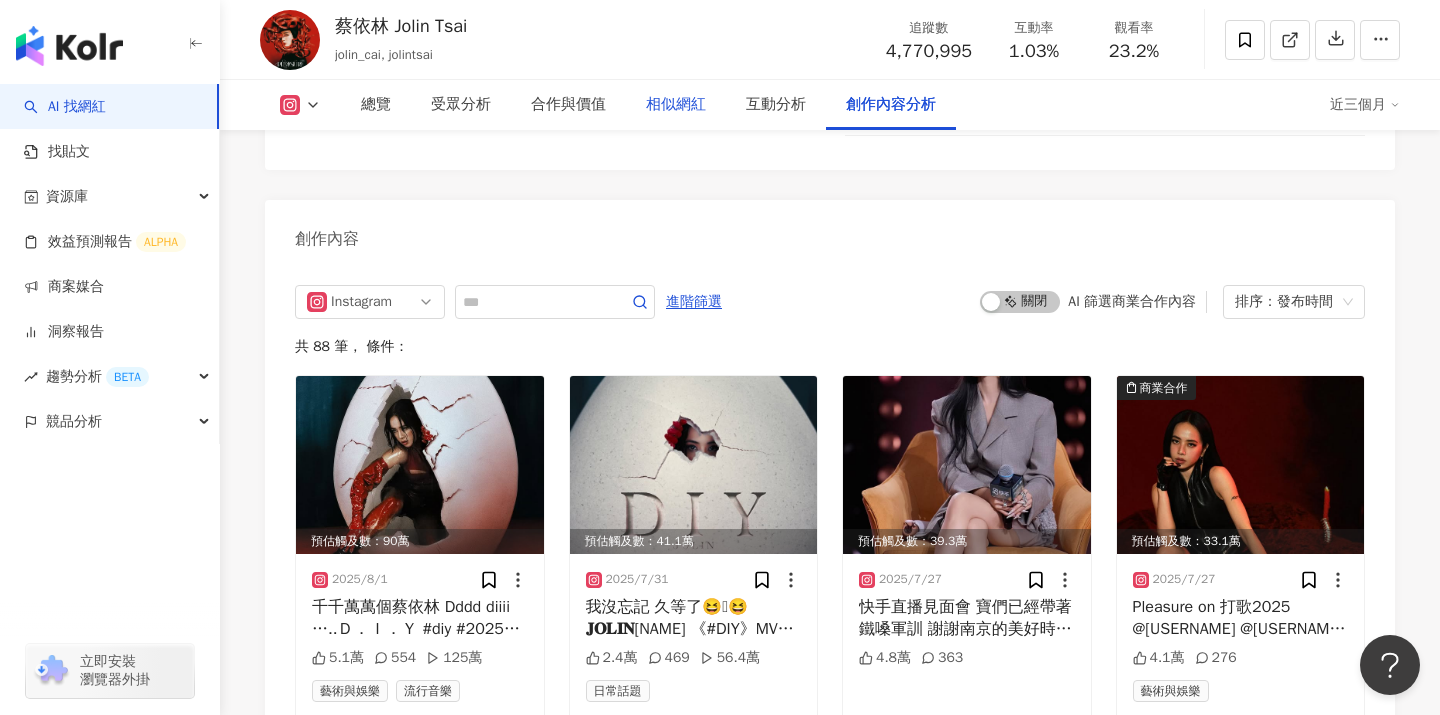 click on "相似網紅" at bounding box center (676, 105) 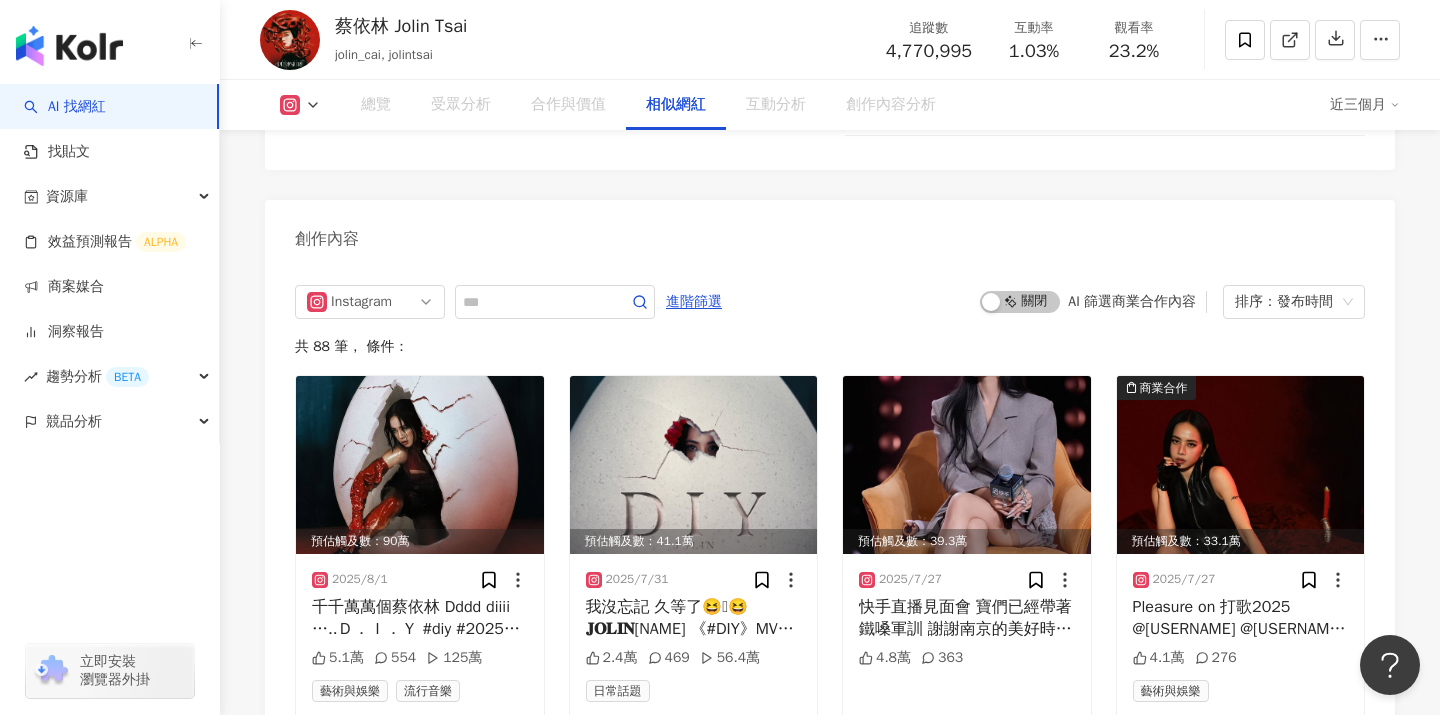 scroll, scrollTop: 3246, scrollLeft: 0, axis: vertical 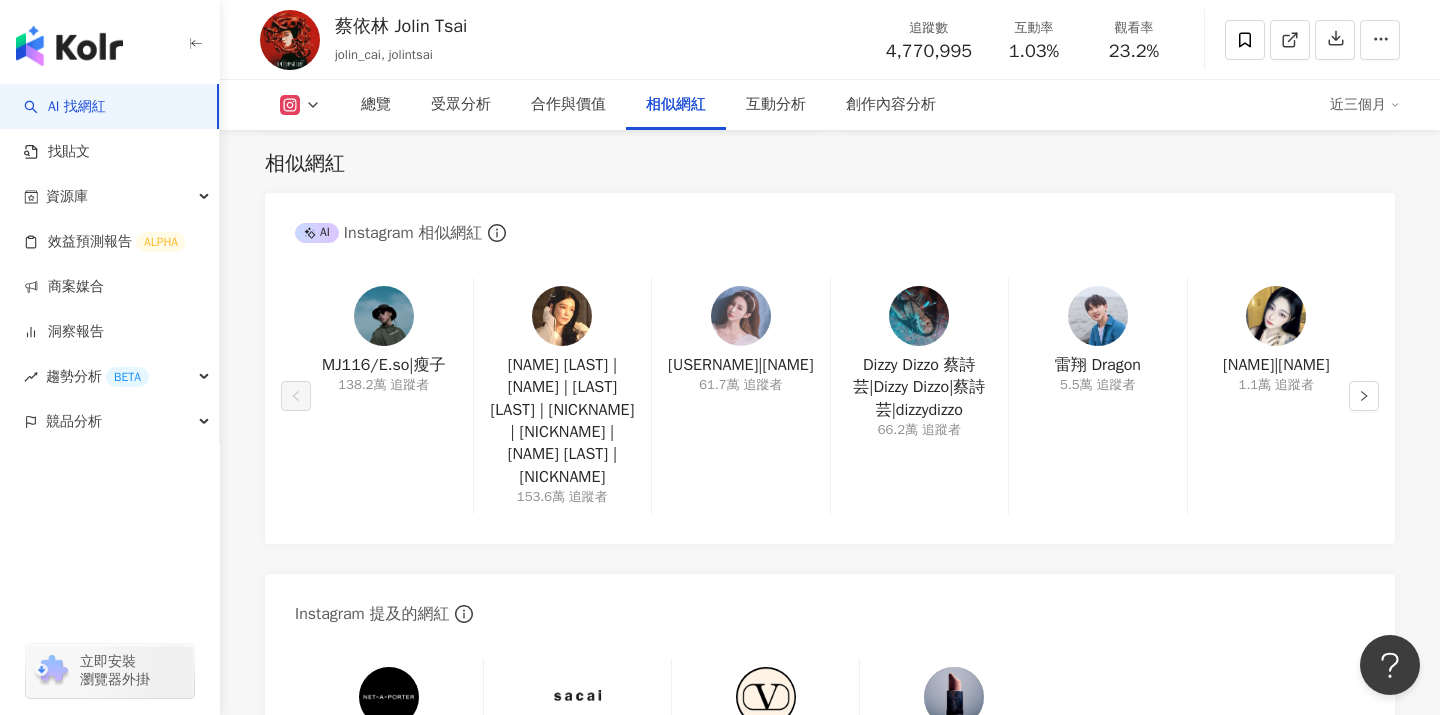 click 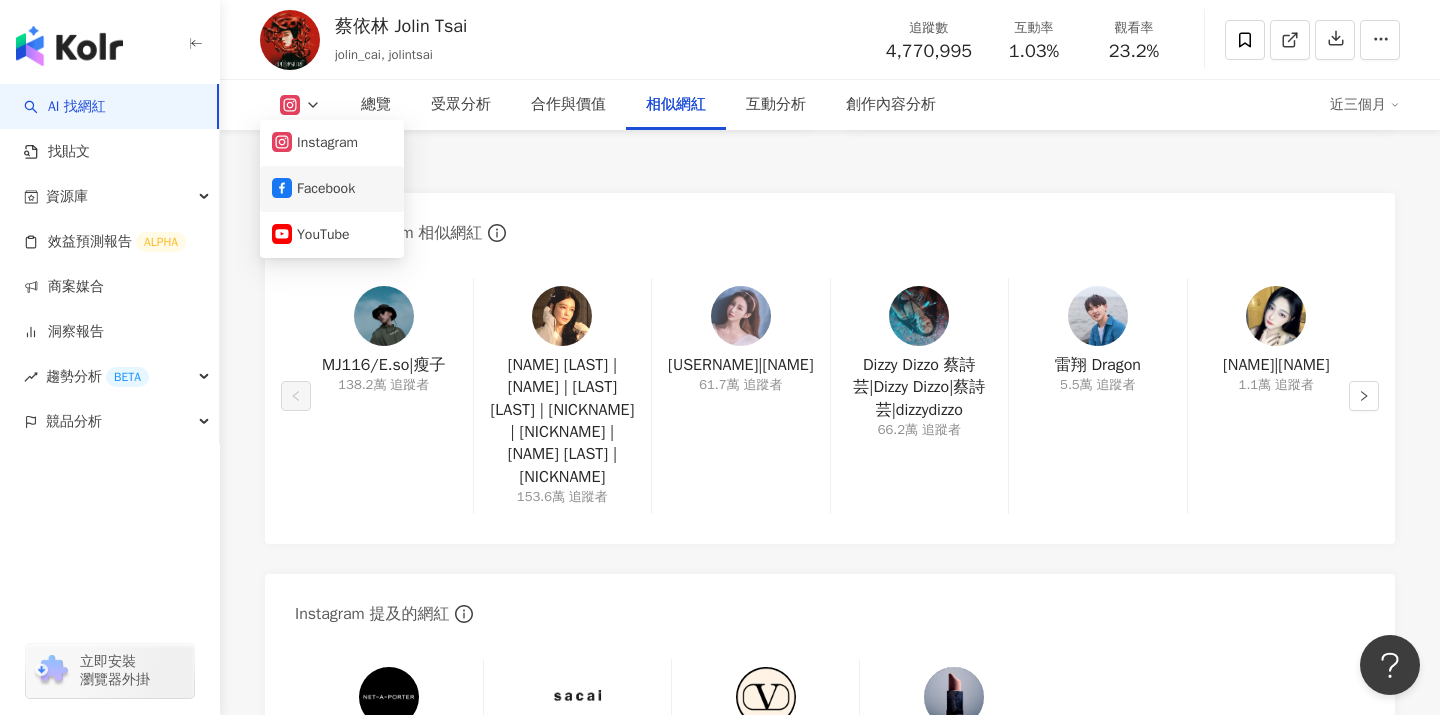 click on "Facebook" at bounding box center (332, 189) 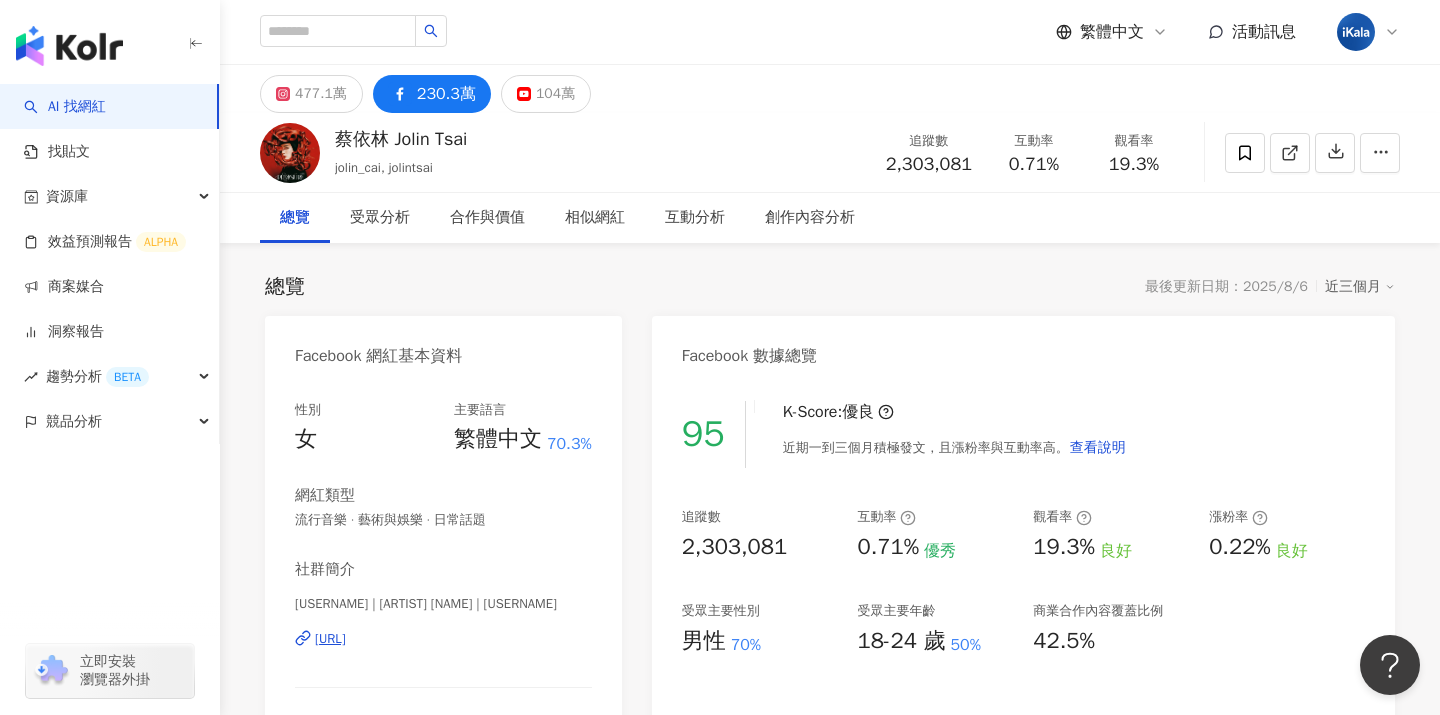 scroll, scrollTop: 0, scrollLeft: 0, axis: both 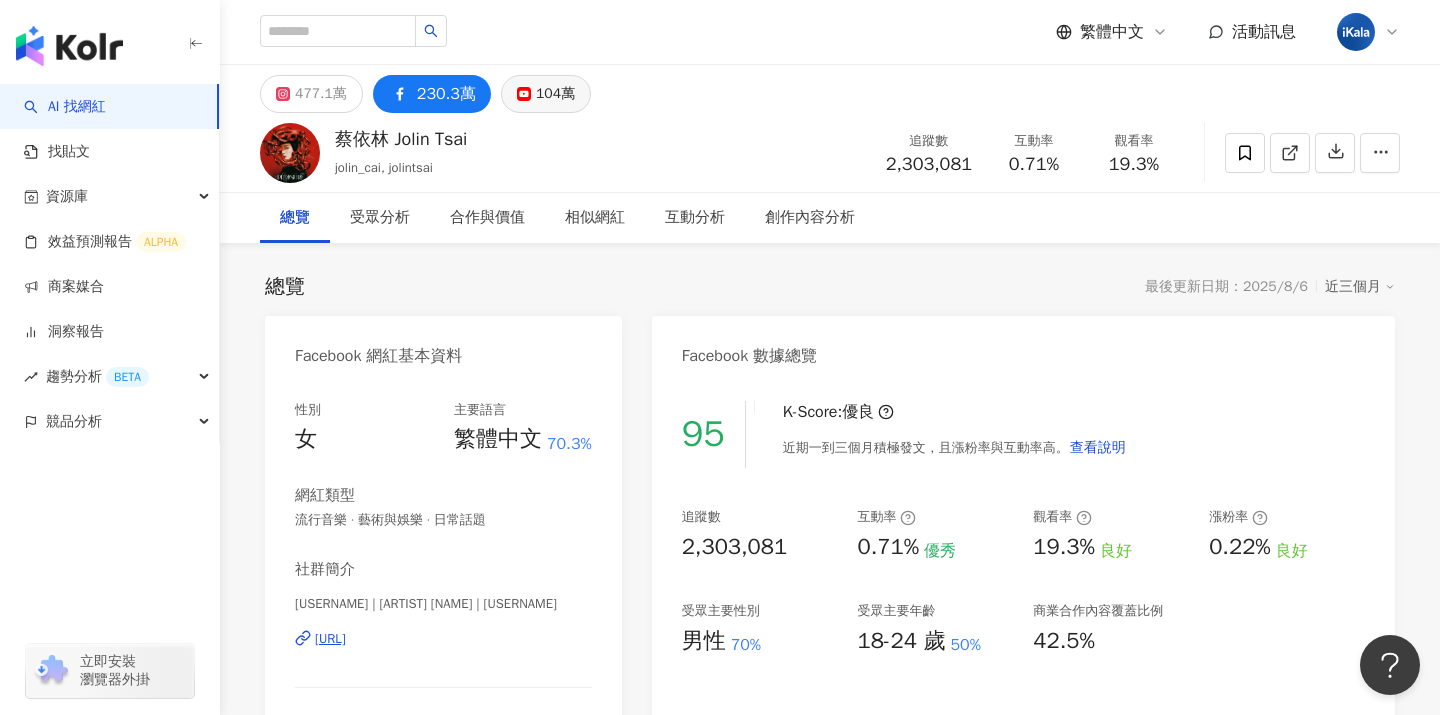 click on "104萬" at bounding box center (555, 94) 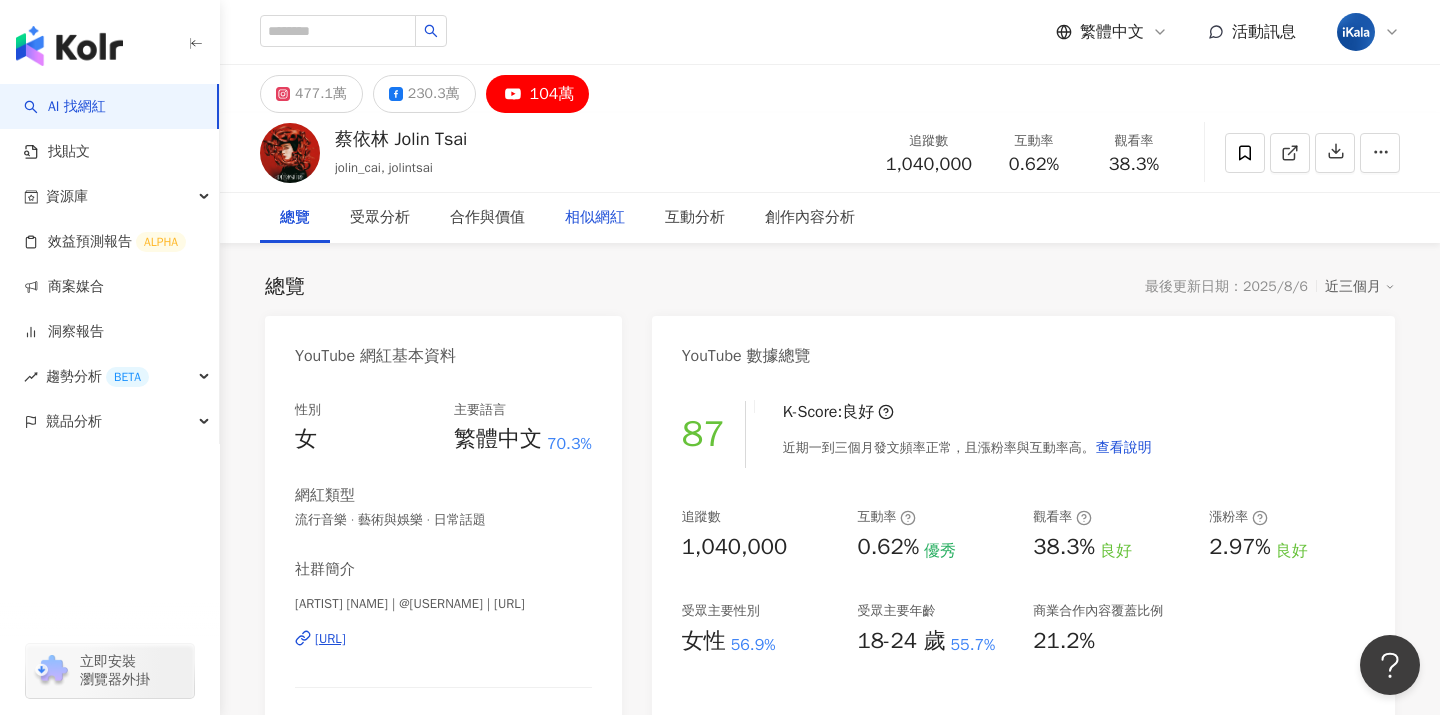 click on "相似網紅" at bounding box center [595, 218] 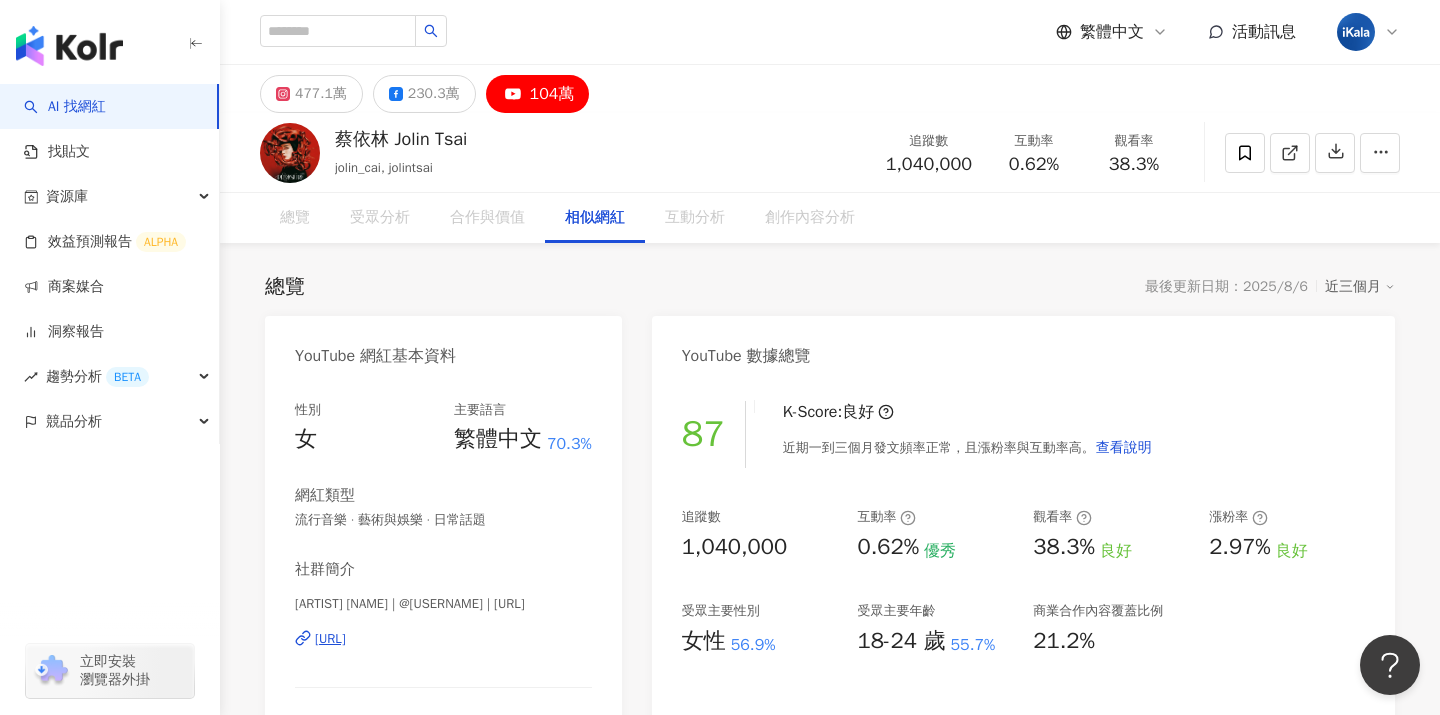scroll, scrollTop: 2888, scrollLeft: 0, axis: vertical 